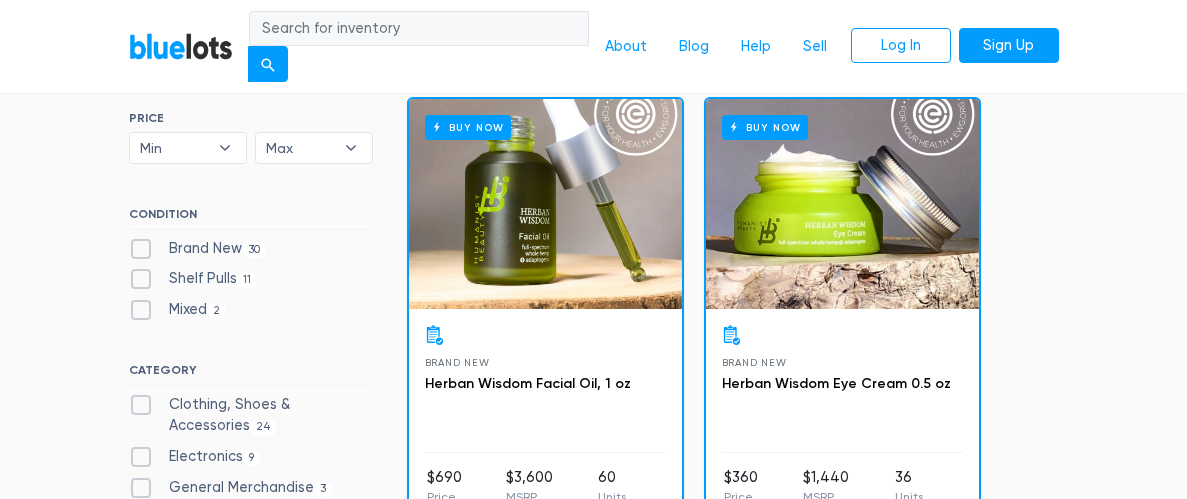 scroll, scrollTop: 553, scrollLeft: 0, axis: vertical 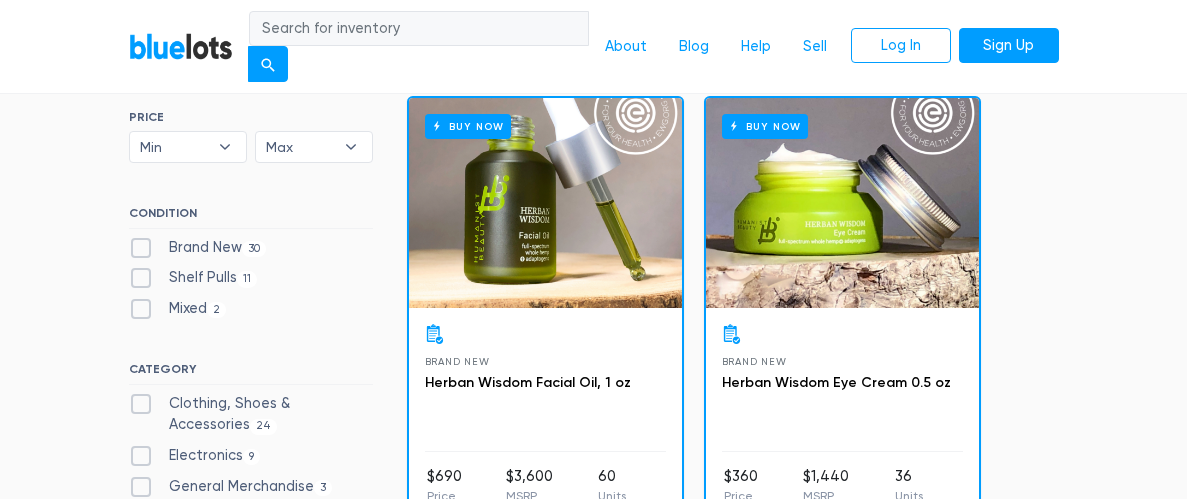 click on "Shelf Pulls
11" at bounding box center (193, 278) 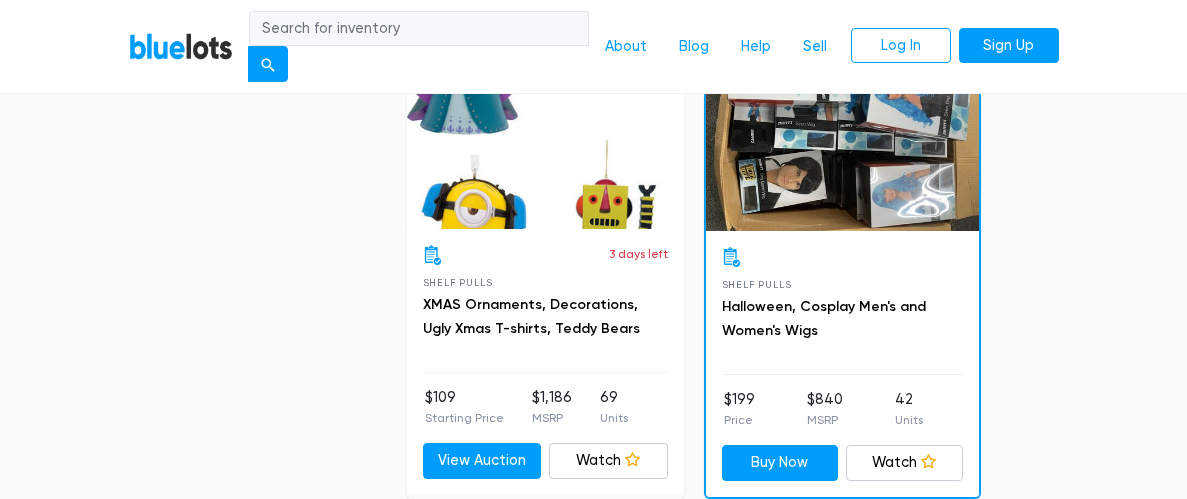 scroll, scrollTop: 1131, scrollLeft: 0, axis: vertical 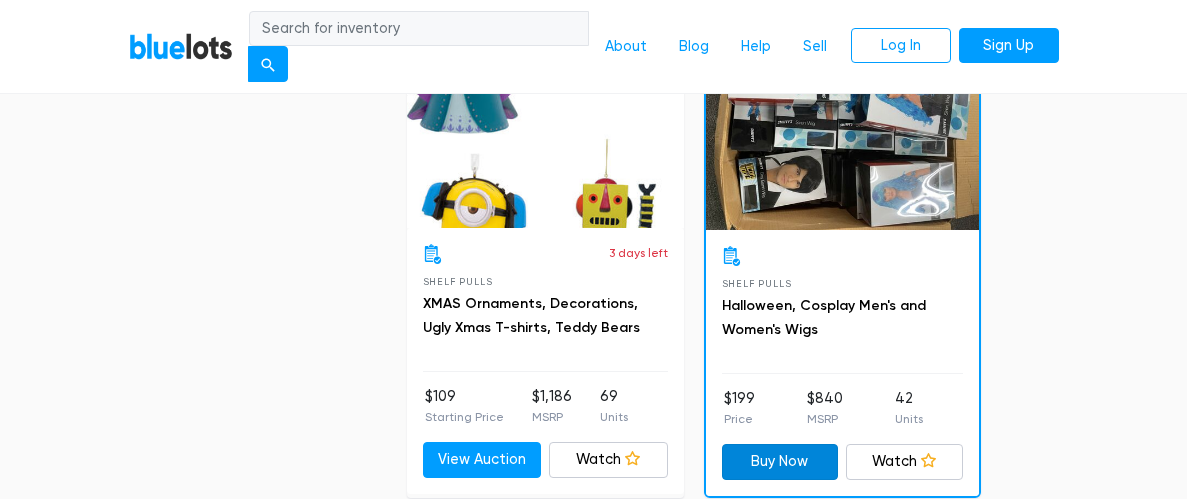 click on "Buy Now" at bounding box center [780, 462] 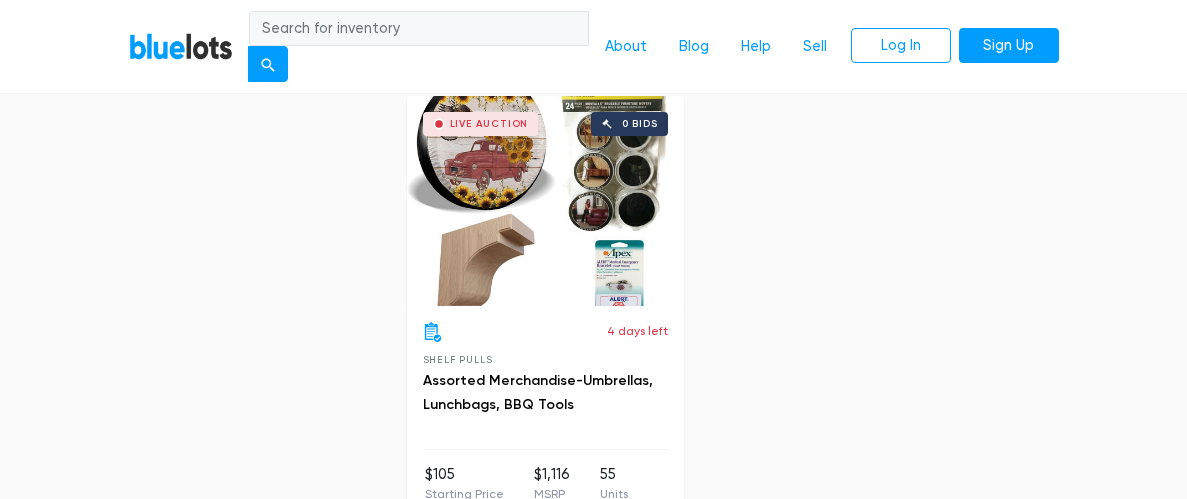 scroll, scrollTop: 3538, scrollLeft: 0, axis: vertical 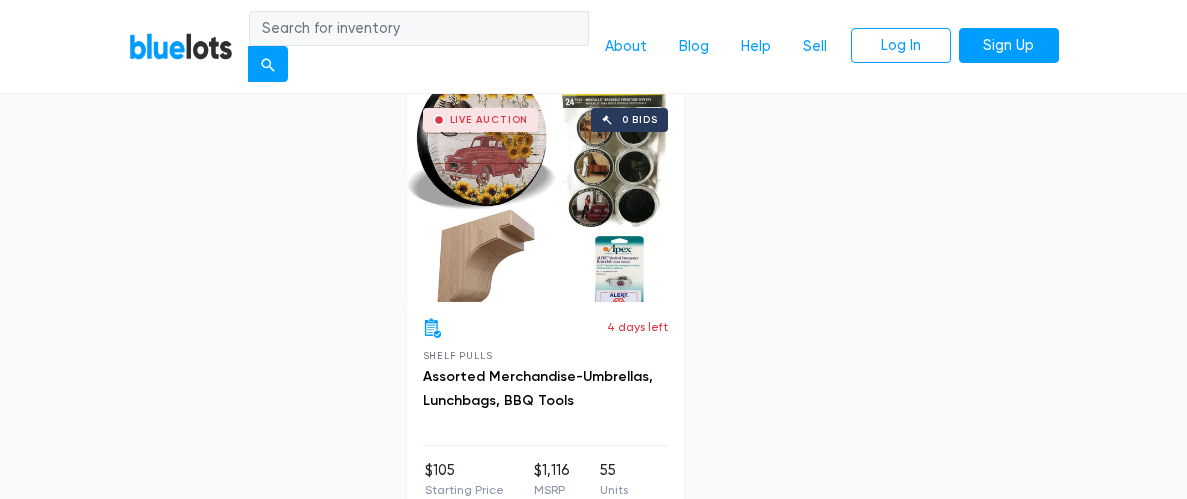 click on "Buy Now
Shelf Pulls
Men's, Women's, Tweens Halloween, Cosplay, Costumes and Wigs
$199
Price
$1,089
MSRP
50
Units
Buy Now
Watch
Watching
Live Auction
0 bids
3 days left
MSRP" at bounding box center (694, -1161) 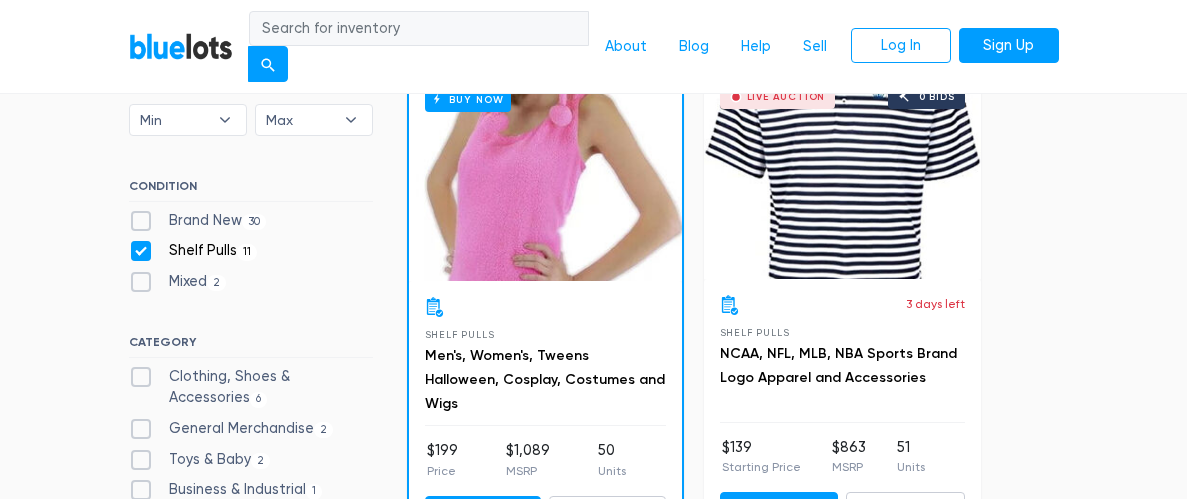 scroll, scrollTop: 581, scrollLeft: 0, axis: vertical 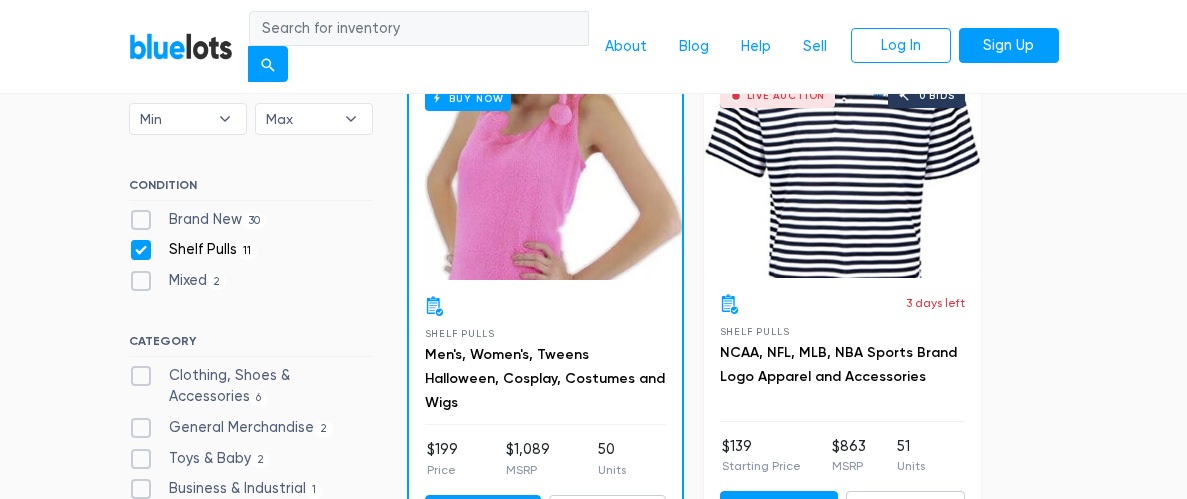 click on "Shelf Pulls
11" at bounding box center [193, 250] 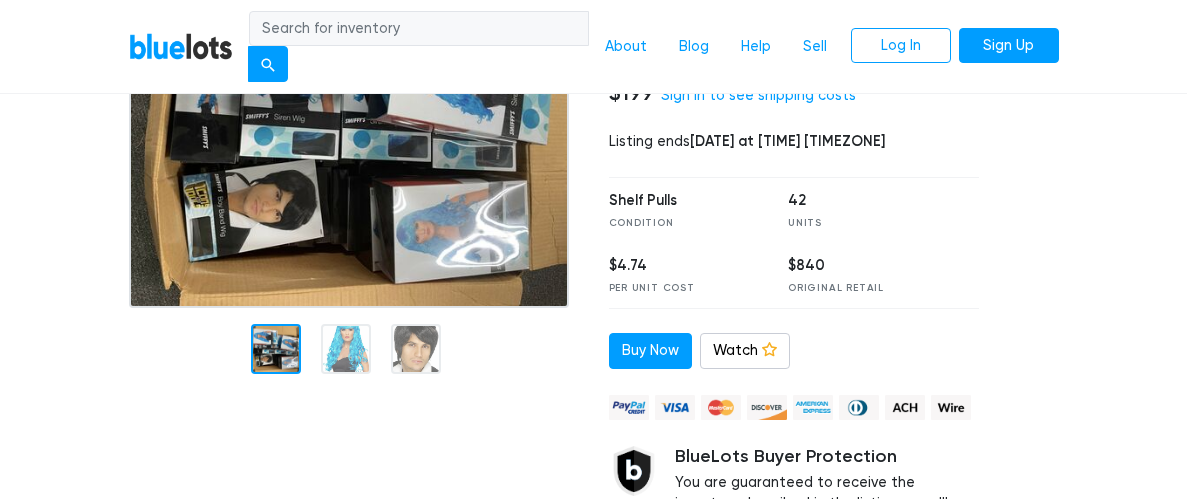 scroll, scrollTop: 0, scrollLeft: 0, axis: both 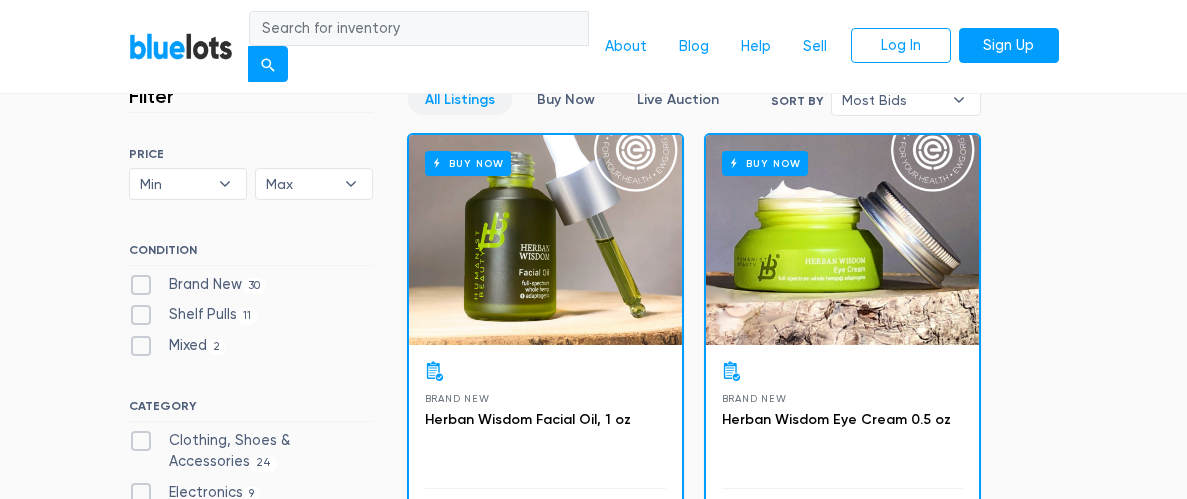 click on "Brand New
30" at bounding box center [198, 285] 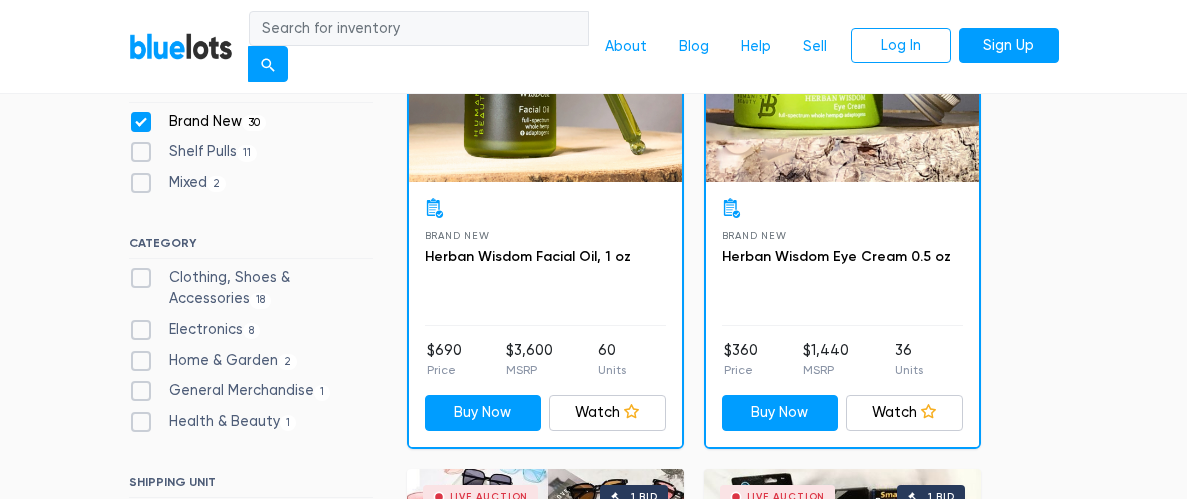 scroll, scrollTop: 682, scrollLeft: 0, axis: vertical 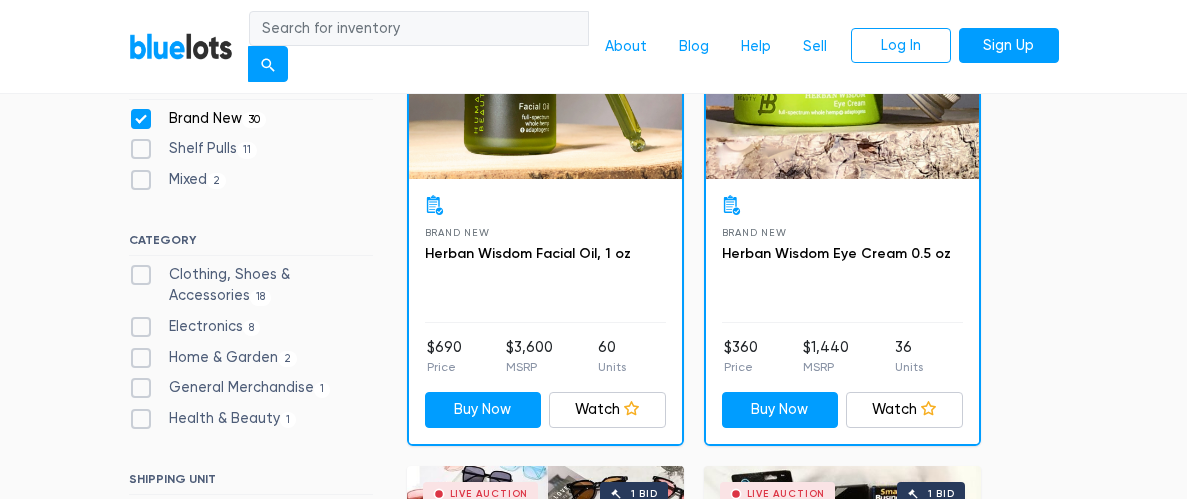 click on "Electronics
8" at bounding box center (195, 327) 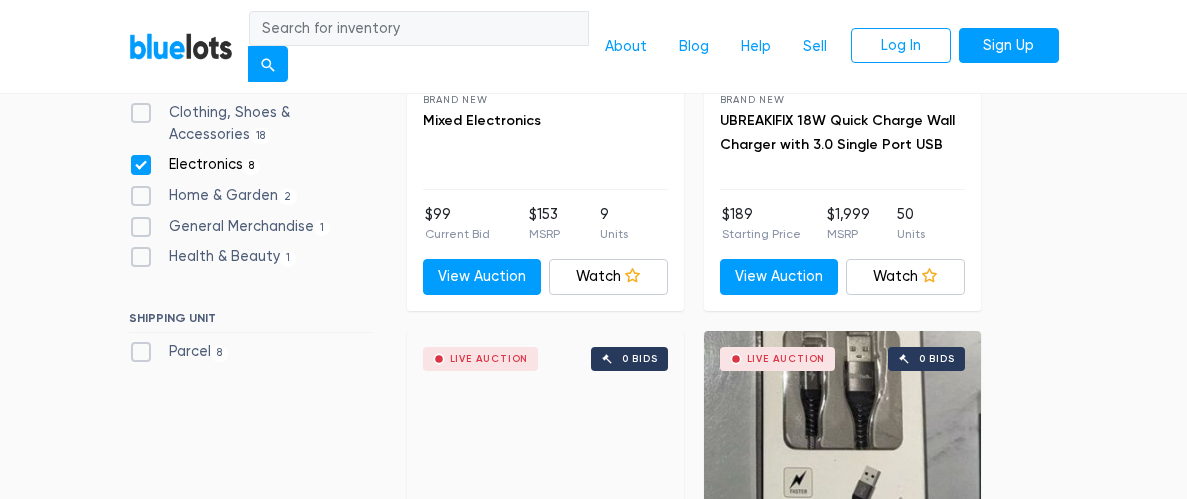 scroll, scrollTop: 790, scrollLeft: 0, axis: vertical 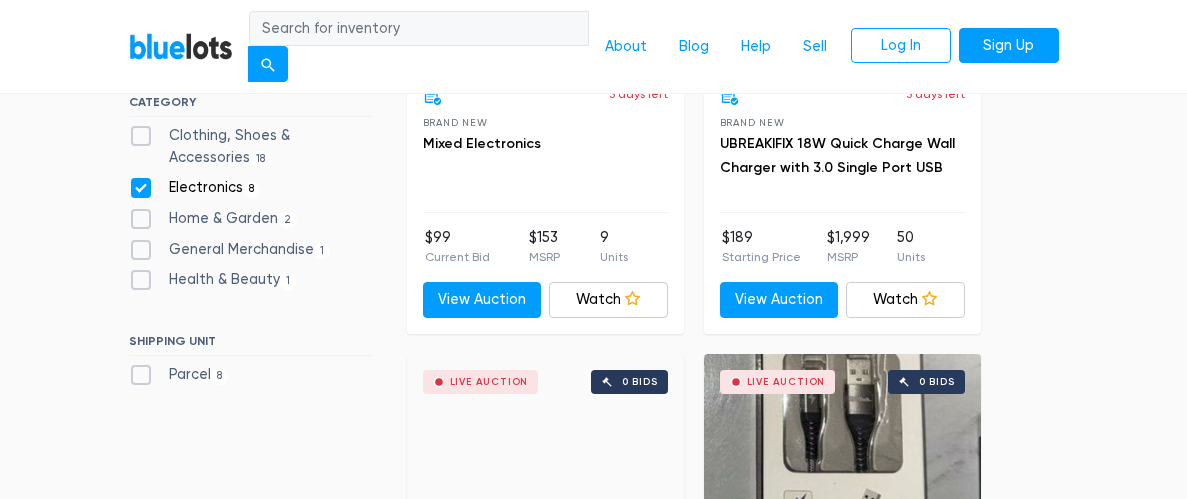 click on "General Merchandise
1" at bounding box center (230, 250) 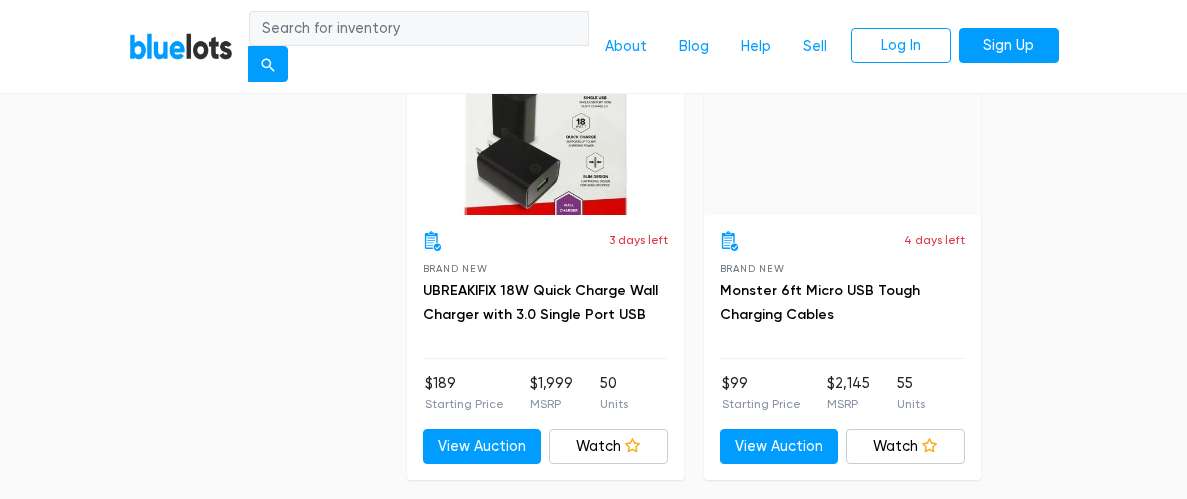 scroll, scrollTop: 1147, scrollLeft: 0, axis: vertical 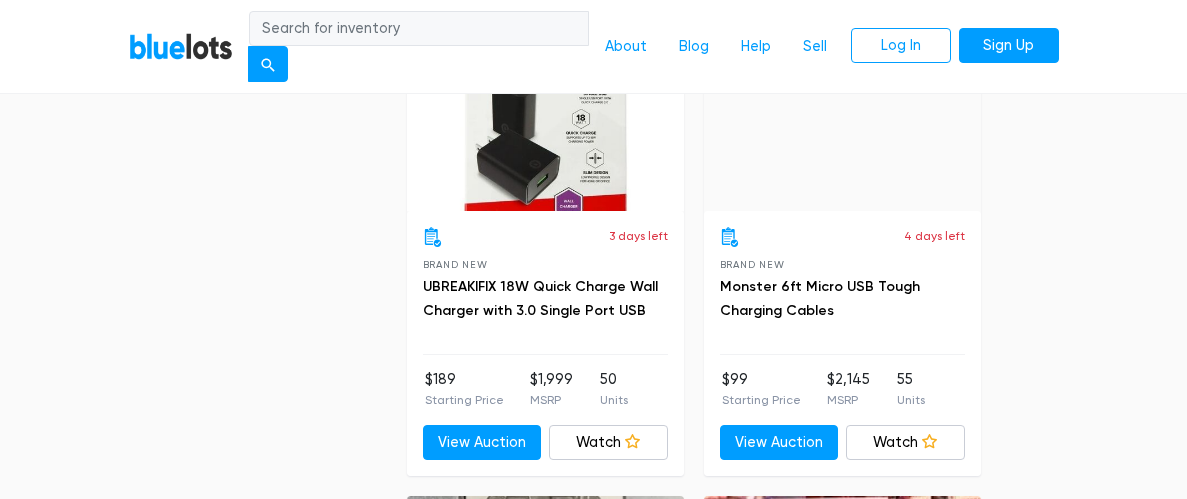 click on "Filter
Filter & Sort
Clear
SORT BY
Most Bids
Ending Soonest
Newly Listed
Lowest Price
Highest Price Most Bids ▾ Most Bids Ending Soonest Newly Listed Lowest Price Highest Price
PRICE
Min $100
$200
$300
$400
$500
$1,000
$2,000
$3,000 Min ▾ Min $100 $200 $300 $400 $500 $1,000 $2,000 $3,000
Max $100
$200
$300
$400
$500
$1,000
$2,000
$3,000 Max ▾ Max $100 $200 $300 $400 $500 $1,000 $2,000 $3,000
CONDITION
Brand New
9
2 1" at bounding box center [594, 692] 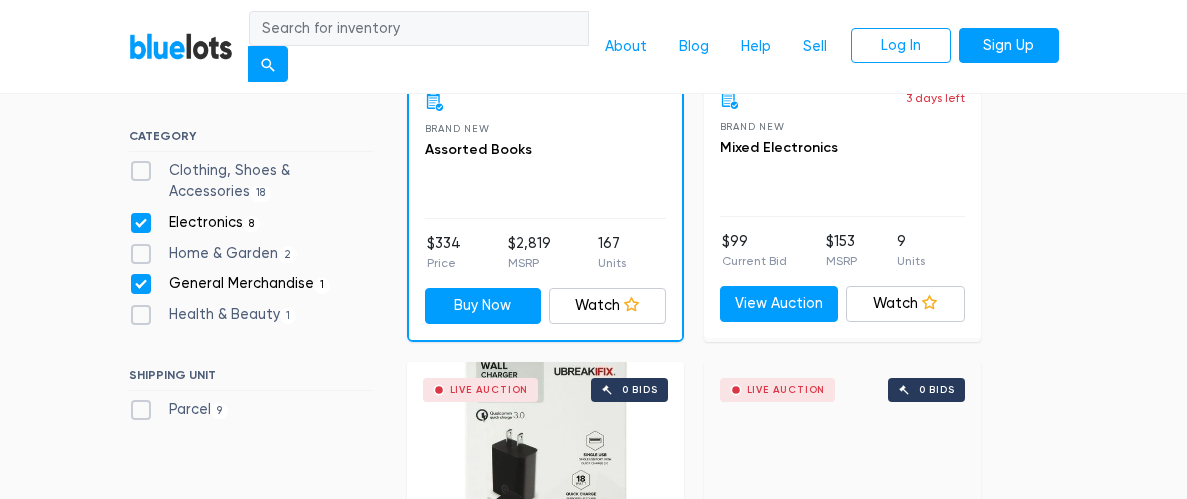 scroll, scrollTop: 789, scrollLeft: 0, axis: vertical 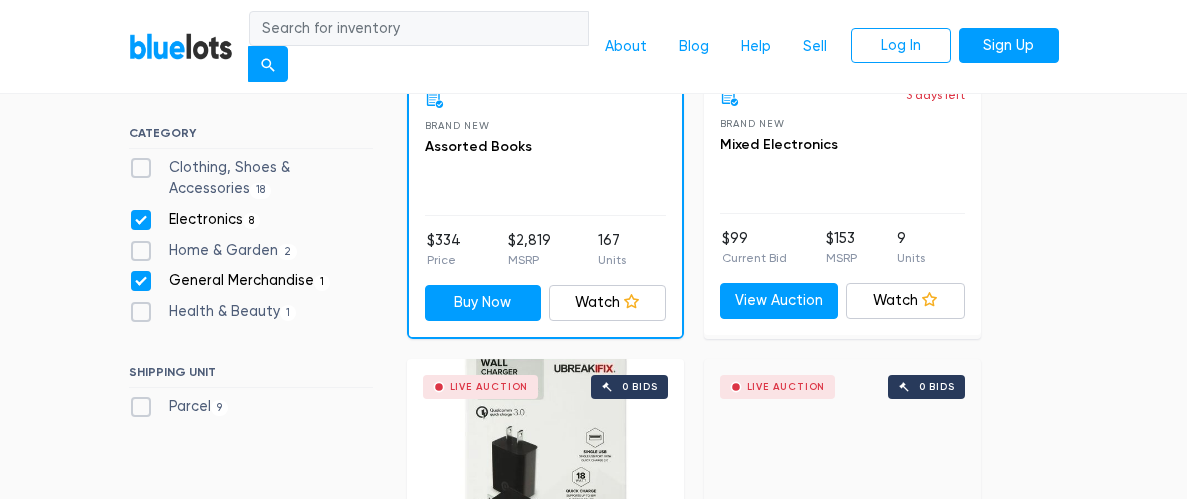 click on "Home & Garden
2" at bounding box center (213, 251) 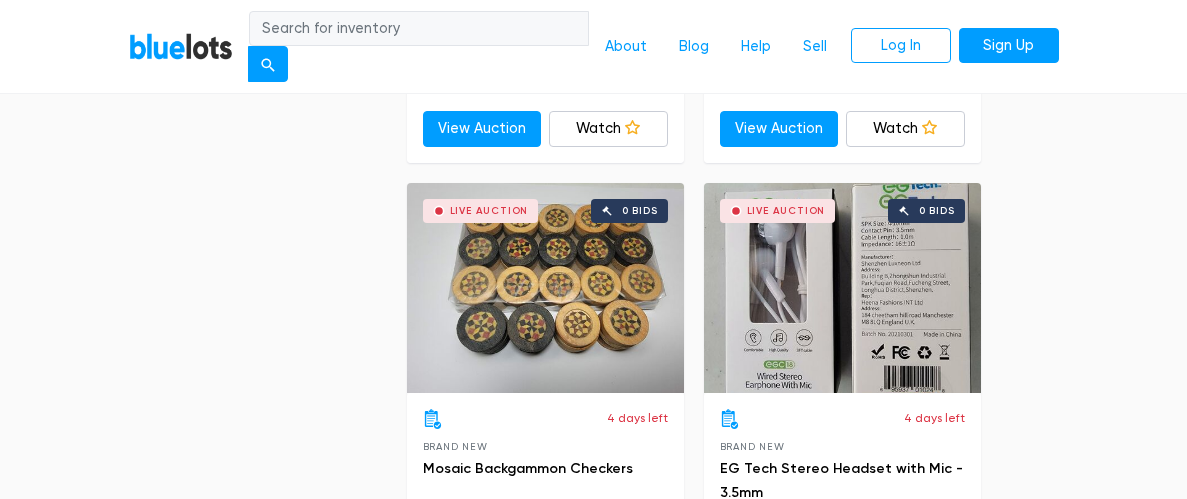 scroll, scrollTop: 3474, scrollLeft: 0, axis: vertical 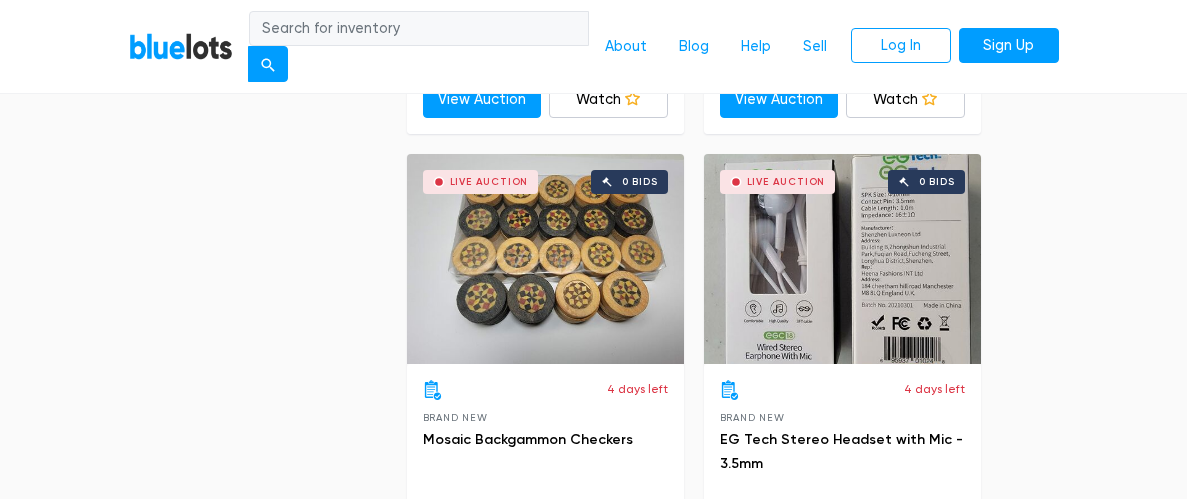 click on "Live Auction
0 bids" at bounding box center (842, 259) 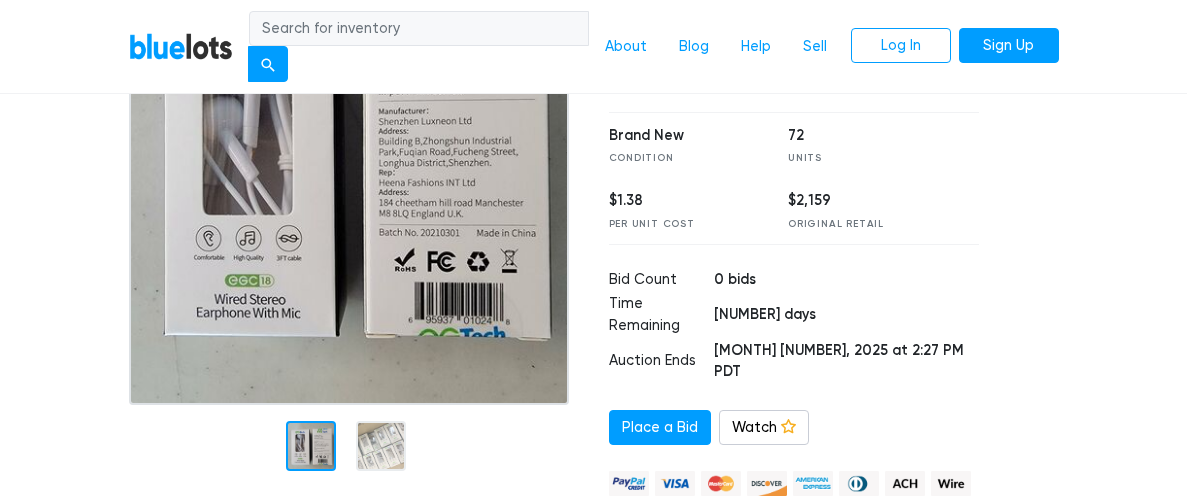 scroll, scrollTop: 290, scrollLeft: 0, axis: vertical 